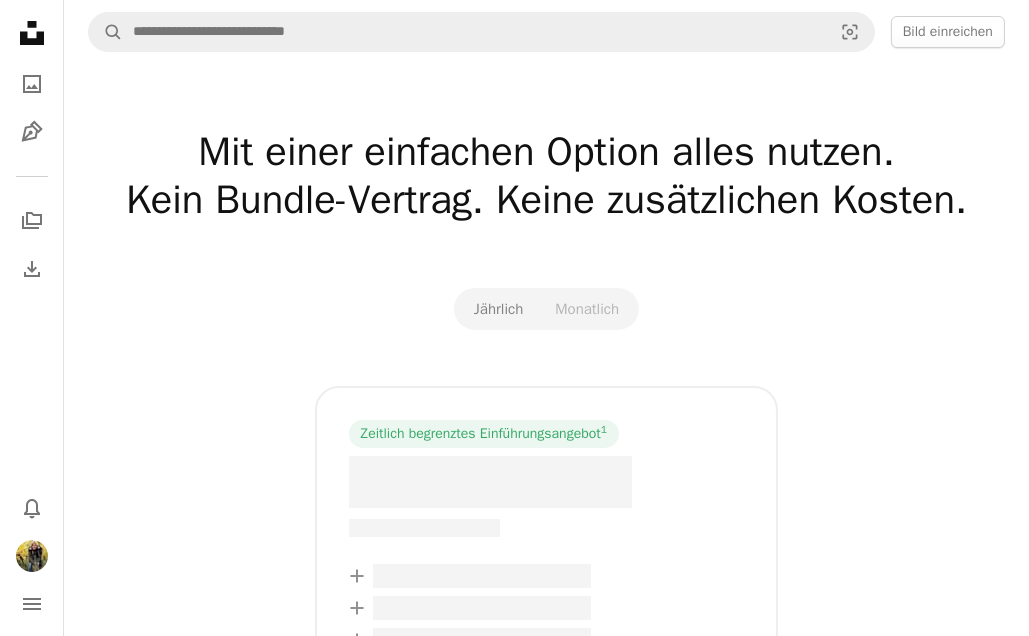 scroll, scrollTop: 0, scrollLeft: 0, axis: both 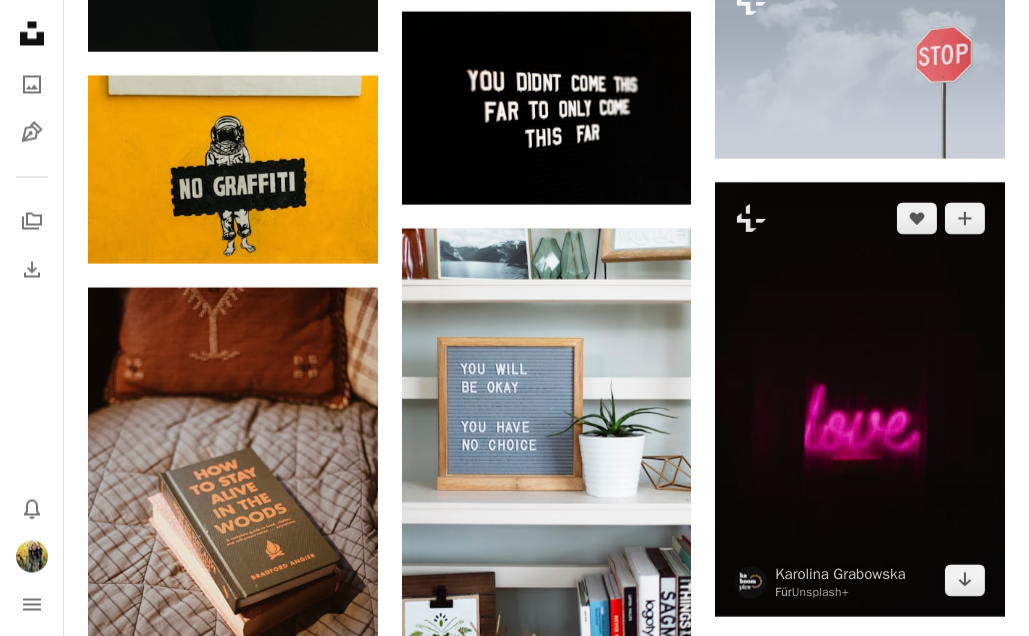 click at bounding box center (860, 399) 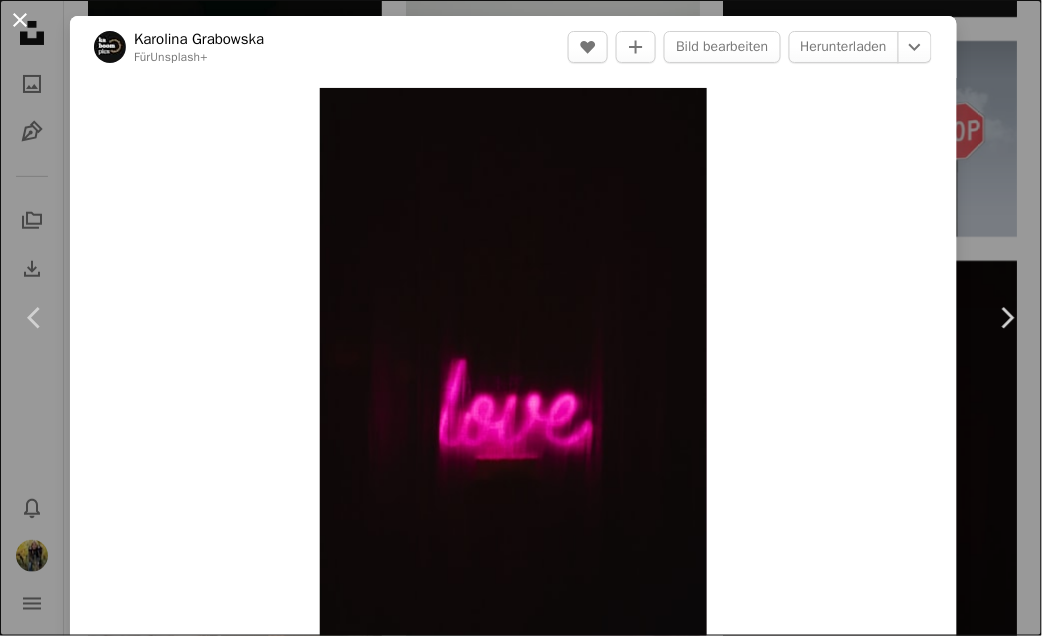 click on "An X shape" at bounding box center (20, 20) 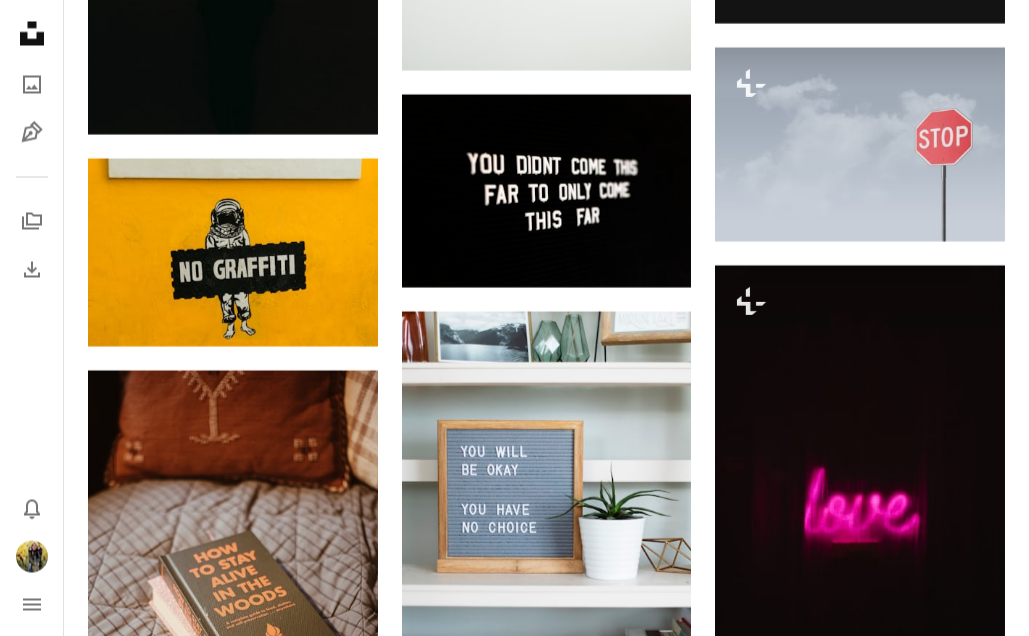 scroll, scrollTop: 5717, scrollLeft: 0, axis: vertical 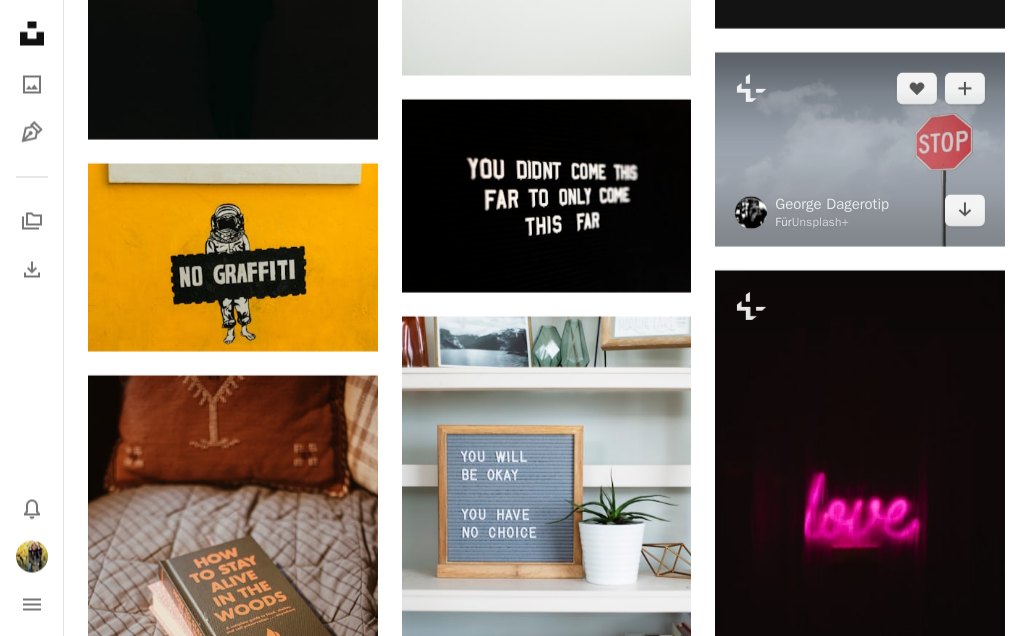 click at bounding box center [860, 148] 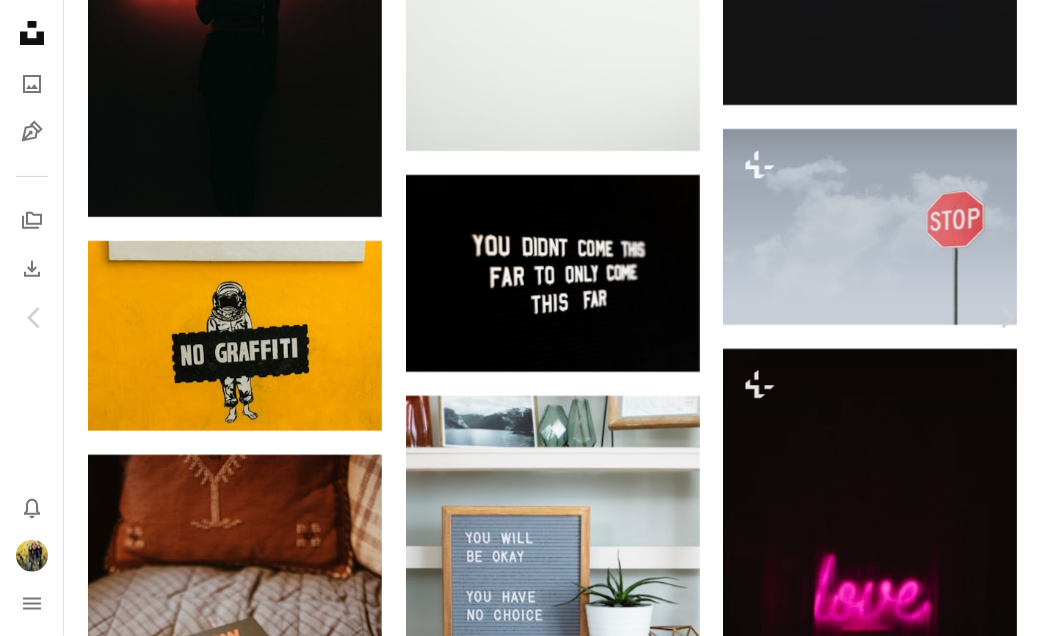 click on "Chevron down" 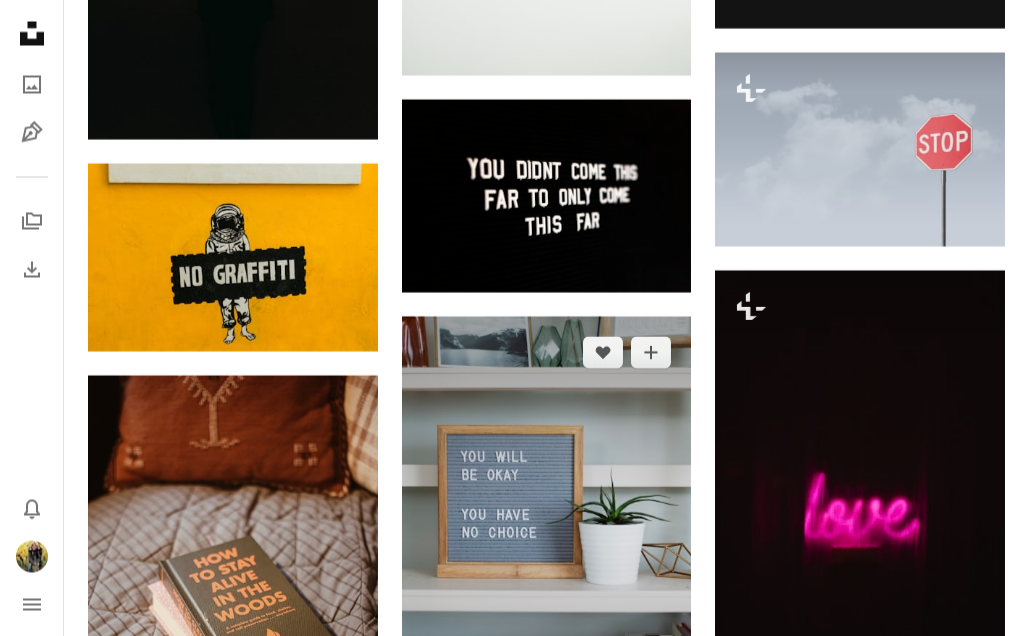 click at bounding box center (547, 533) 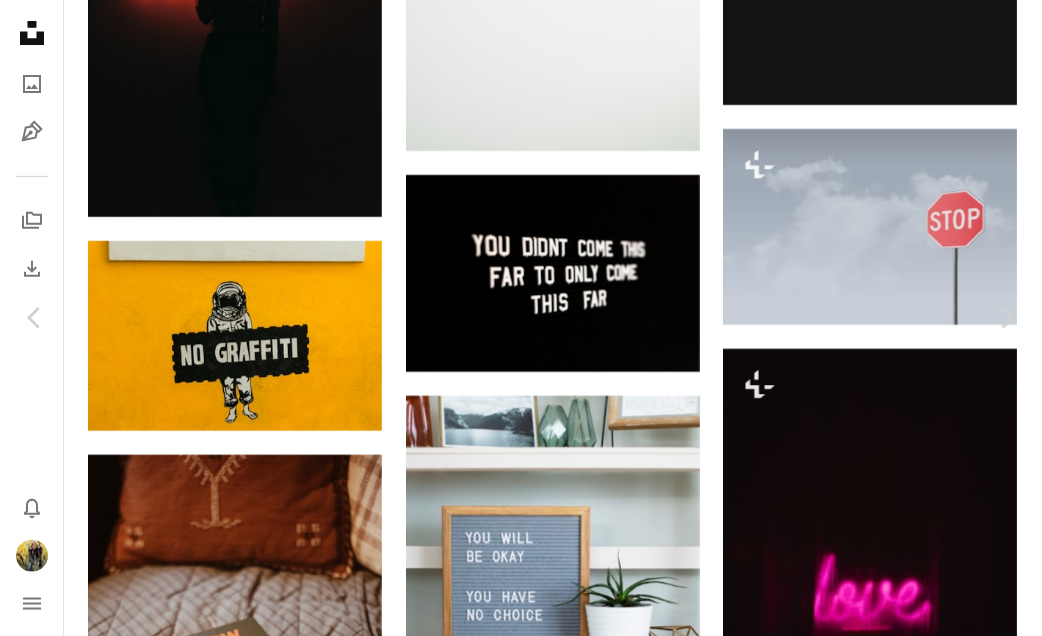 click on "An X shape" at bounding box center (20, 20) 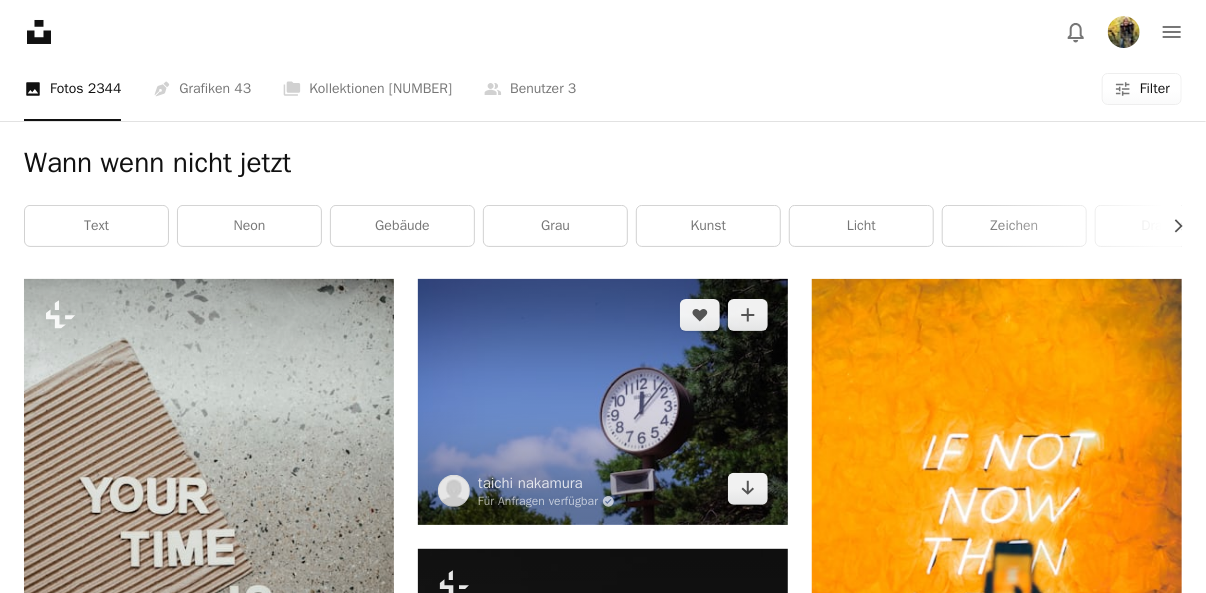 scroll, scrollTop: 0, scrollLeft: 0, axis: both 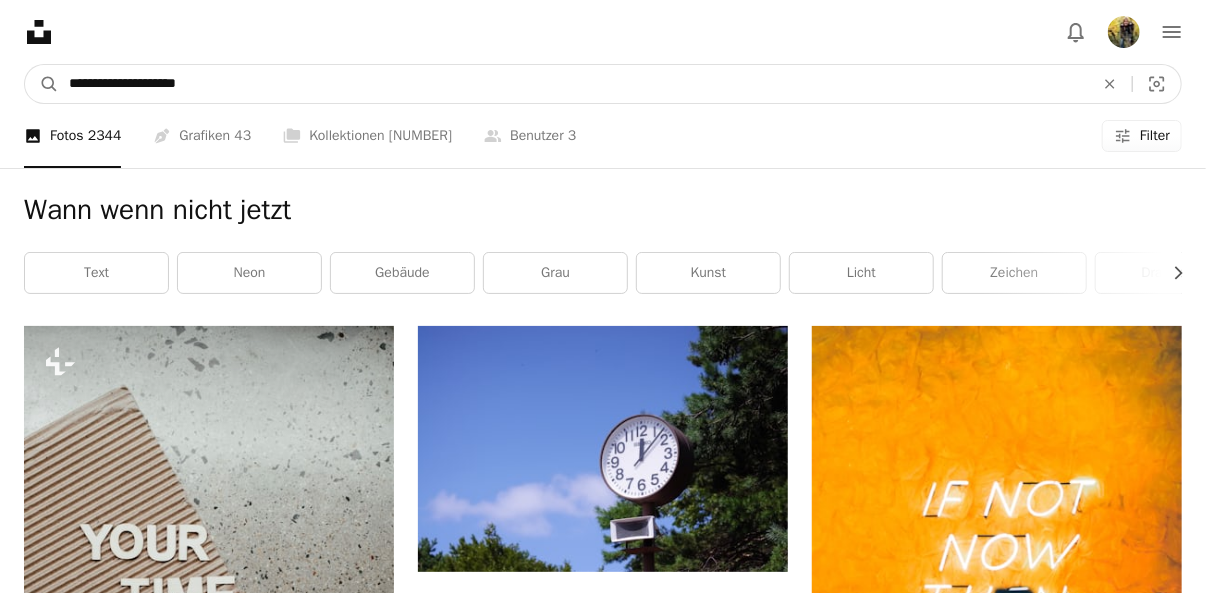 drag, startPoint x: 229, startPoint y: 84, endPoint x: -21, endPoint y: 59, distance: 251.24689 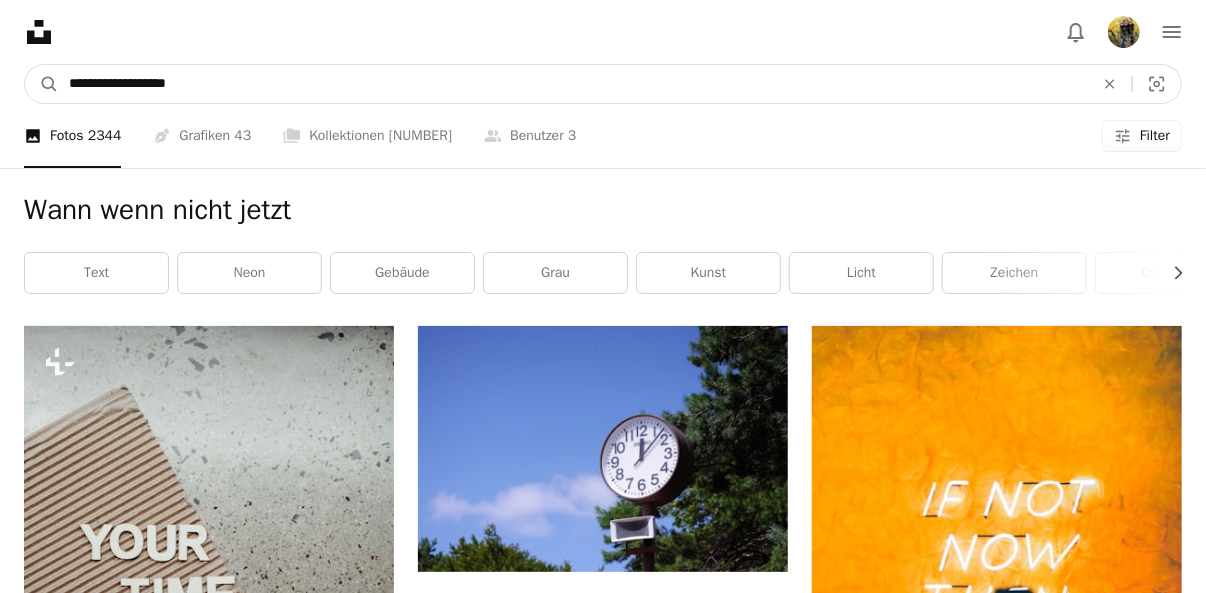 type on "**********" 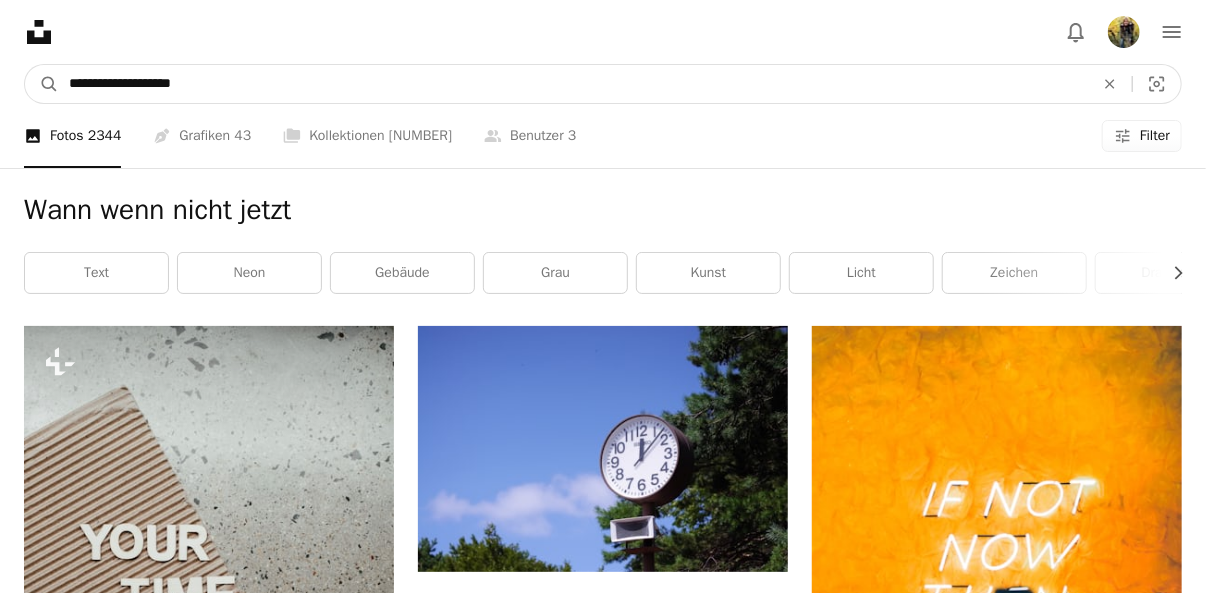 click on "A magnifying glass" at bounding box center (42, 84) 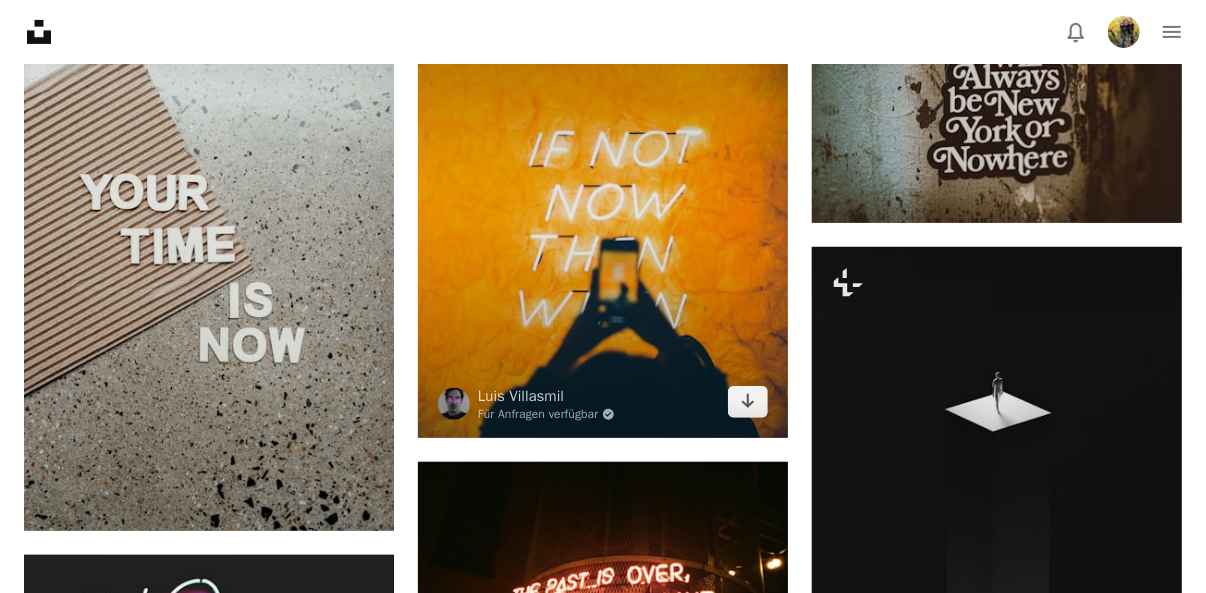 scroll, scrollTop: 0, scrollLeft: 0, axis: both 